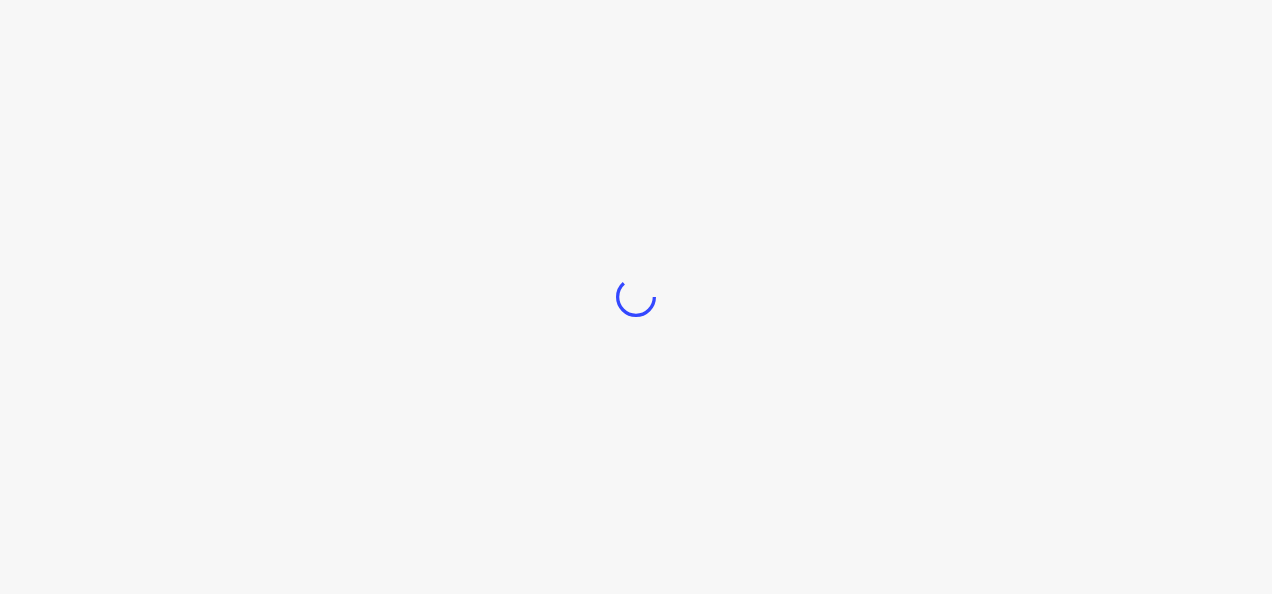 scroll, scrollTop: 0, scrollLeft: 0, axis: both 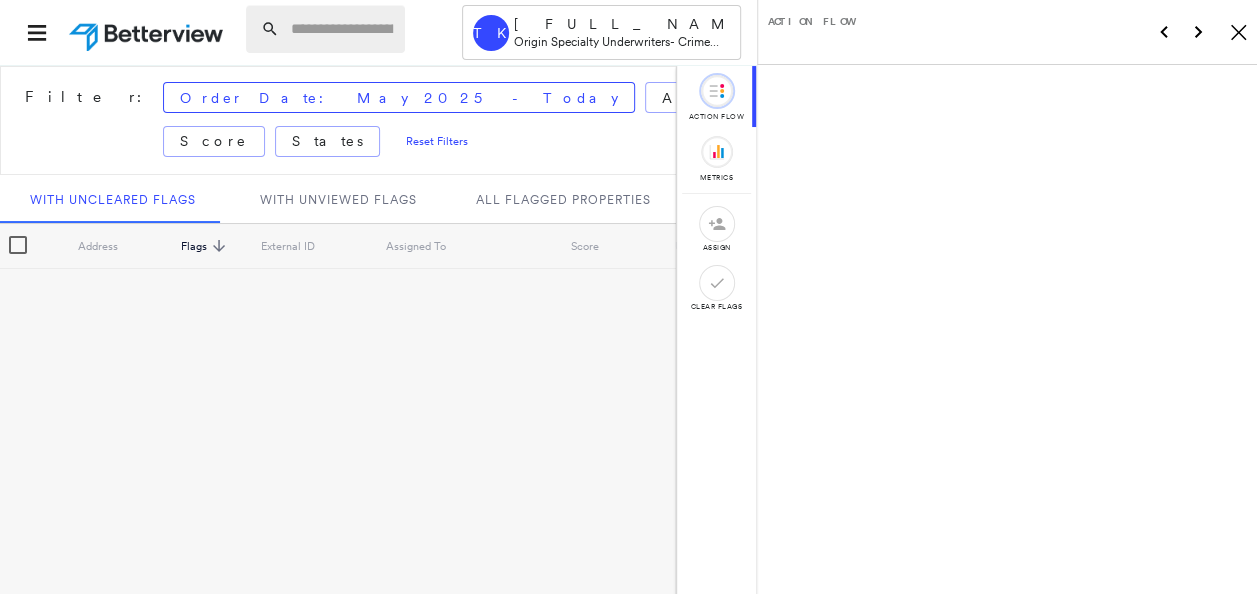 click at bounding box center [342, 29] 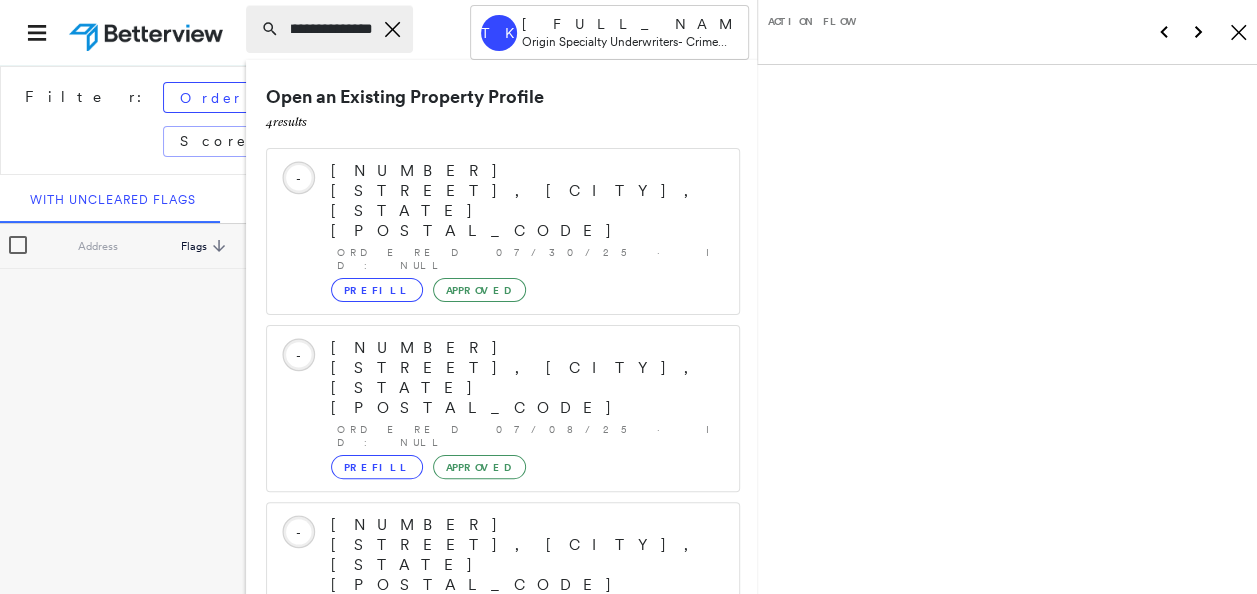 scroll, scrollTop: 0, scrollLeft: 28, axis: horizontal 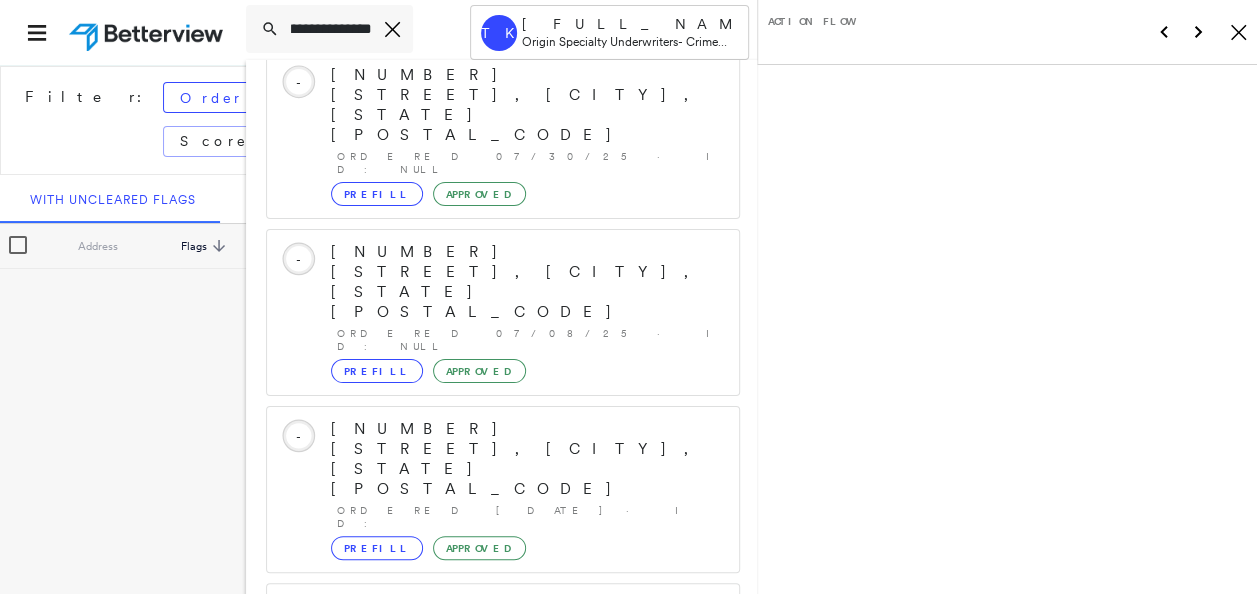 type on "**********" 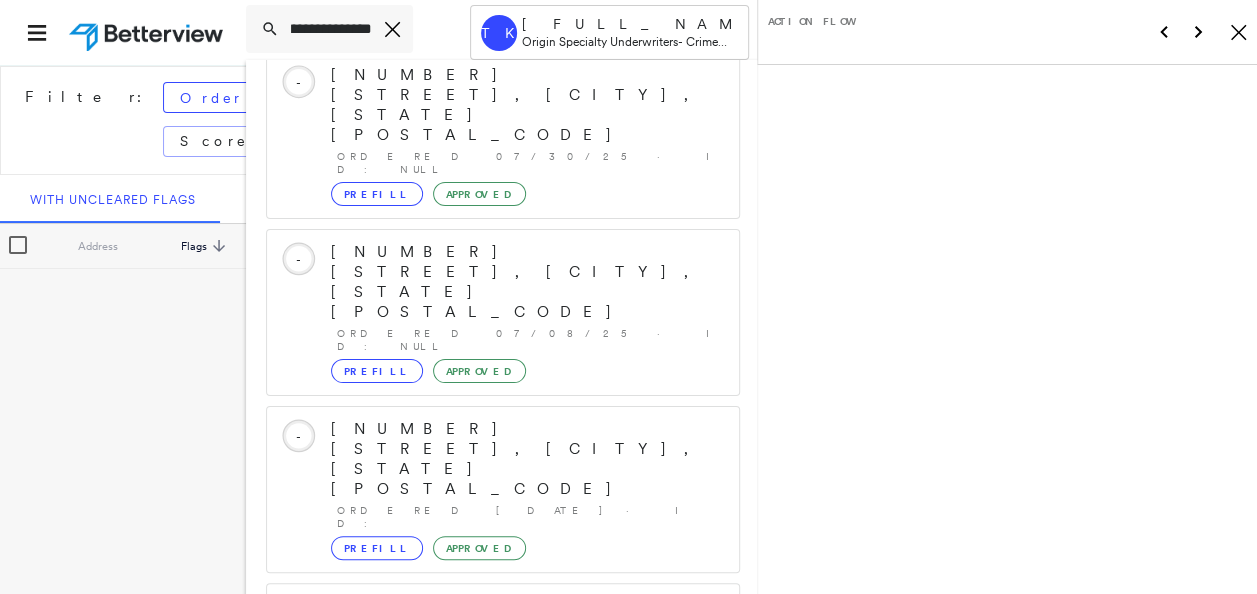 click 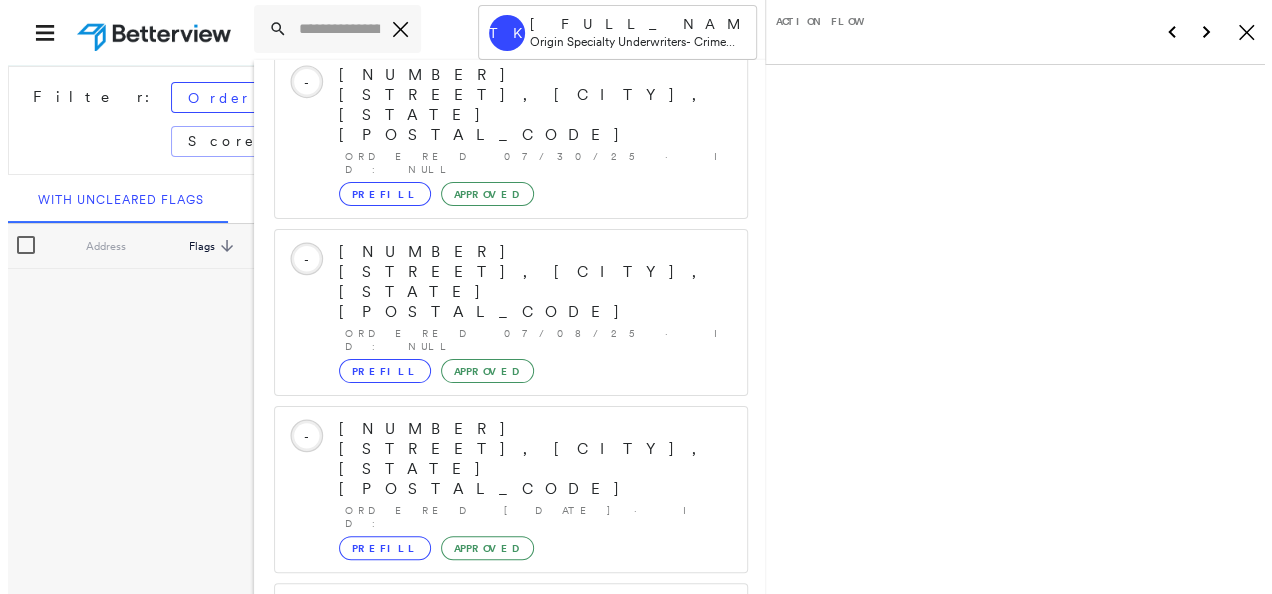 scroll, scrollTop: 0, scrollLeft: 0, axis: both 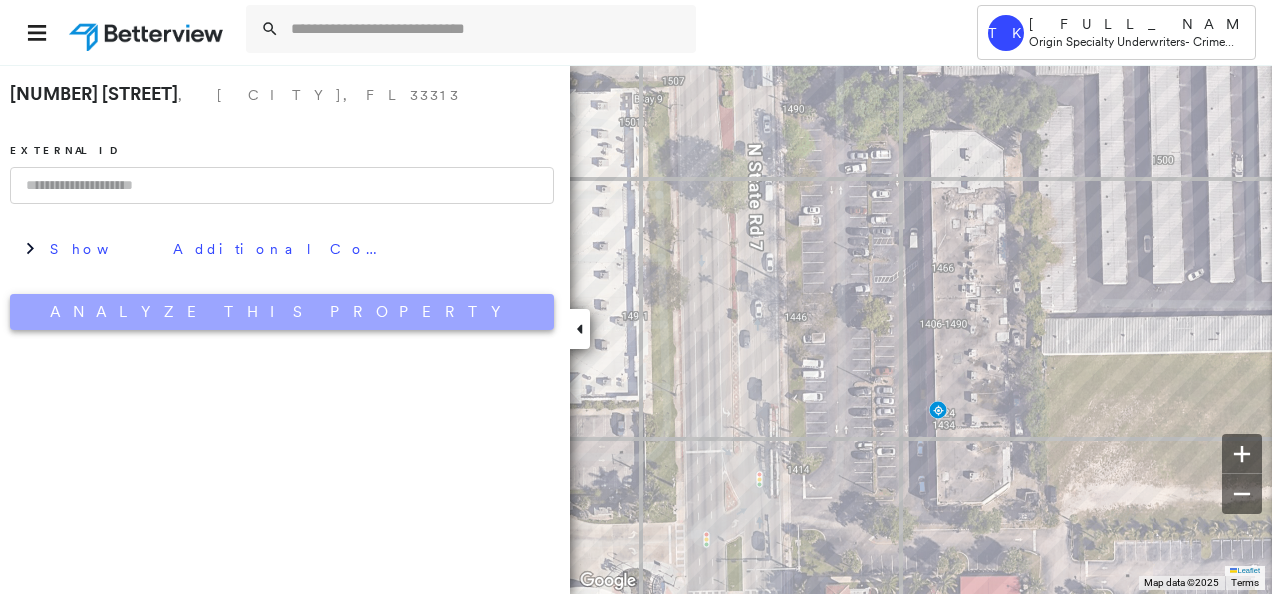 click on "Analyze This Property" at bounding box center [282, 312] 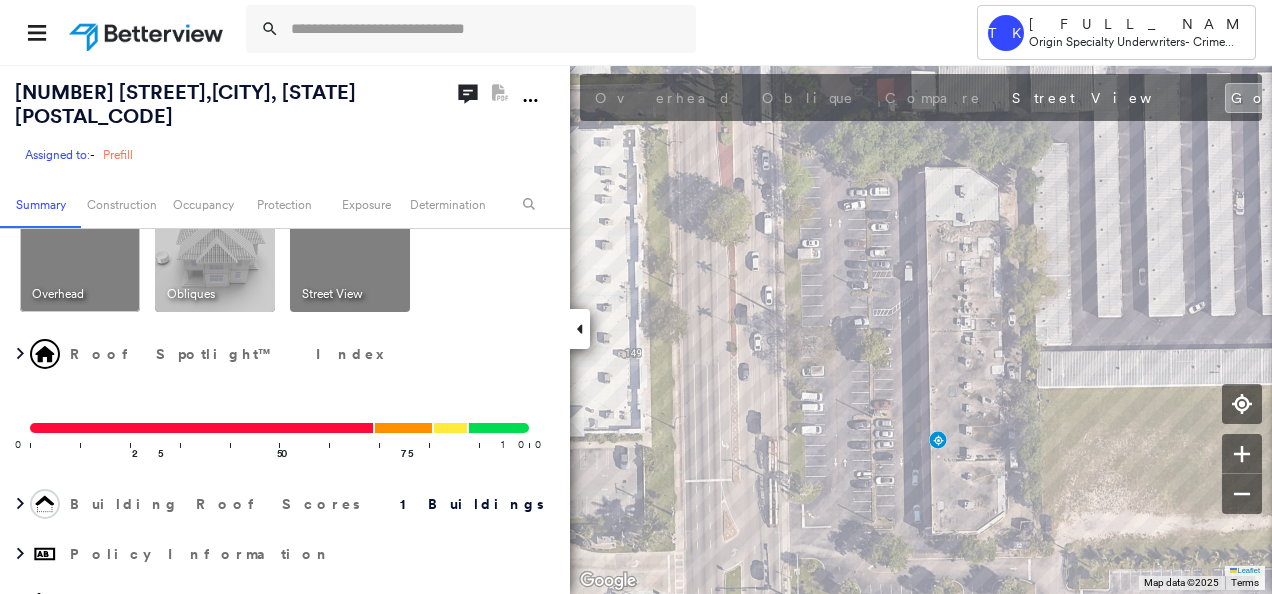 scroll, scrollTop: 0, scrollLeft: 0, axis: both 